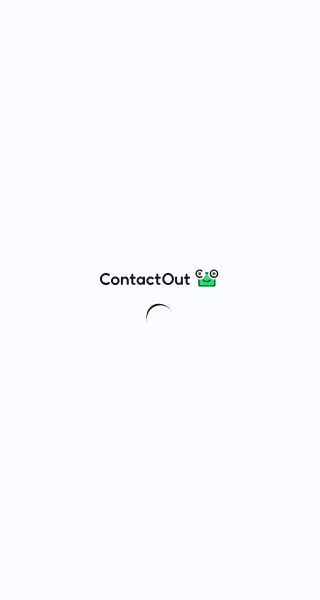 scroll, scrollTop: 0, scrollLeft: 0, axis: both 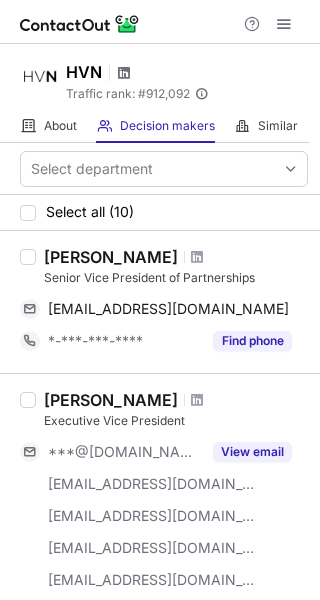 click at bounding box center (124, 73) 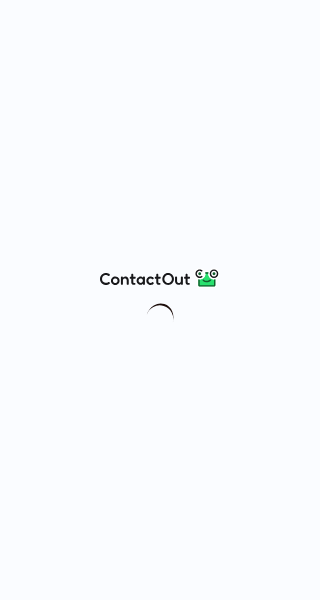 scroll, scrollTop: 0, scrollLeft: 0, axis: both 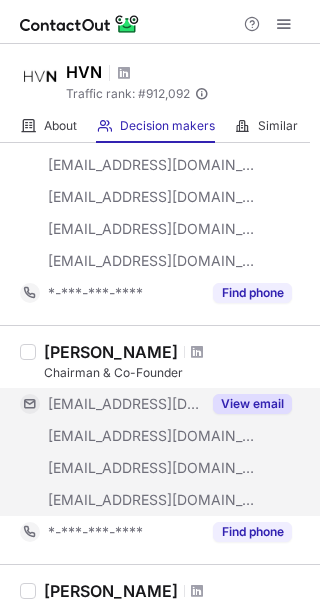 click on "View email" at bounding box center (252, 404) 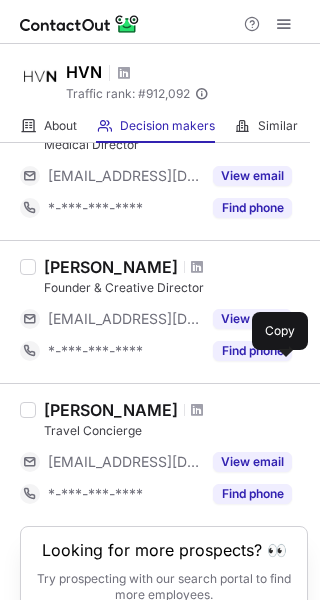 scroll, scrollTop: 1616, scrollLeft: 0, axis: vertical 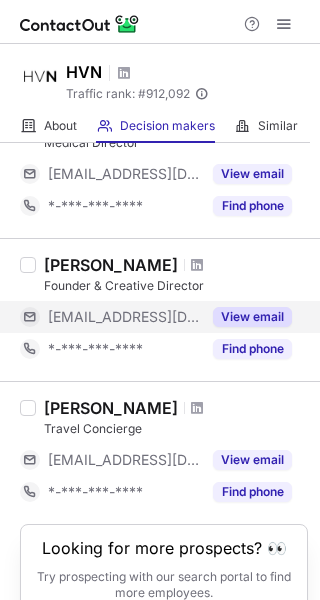 click on "View email" at bounding box center [252, 317] 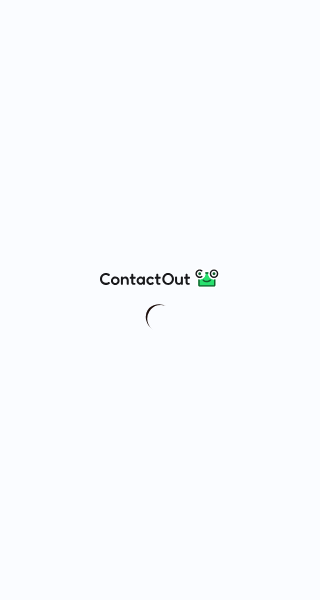 scroll, scrollTop: 0, scrollLeft: 0, axis: both 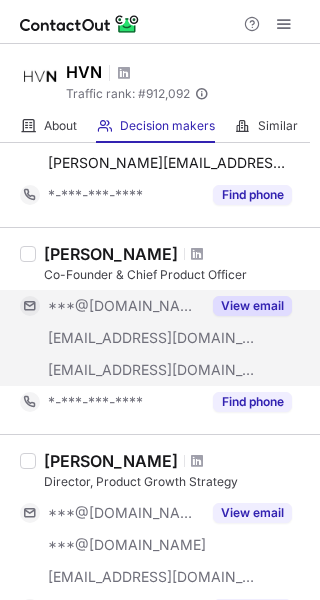 click on "View email" at bounding box center [252, 306] 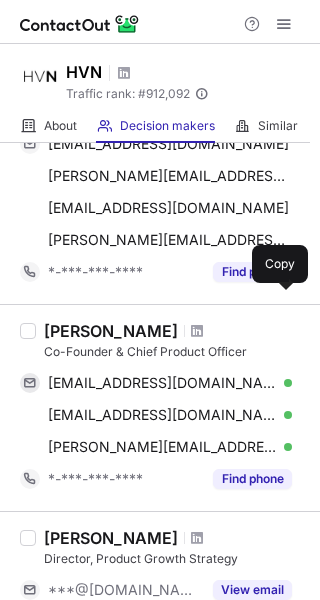 scroll, scrollTop: 644, scrollLeft: 0, axis: vertical 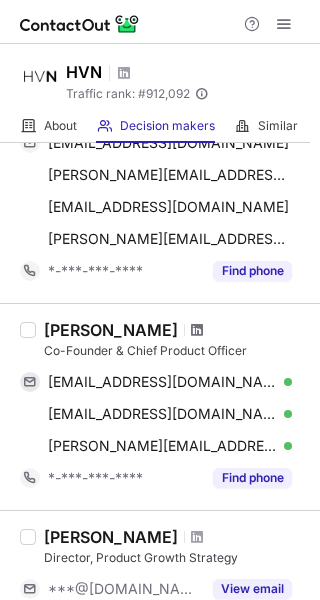 click at bounding box center (197, 330) 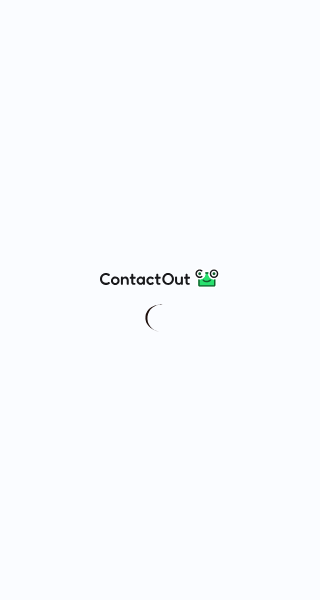 scroll, scrollTop: 0, scrollLeft: 0, axis: both 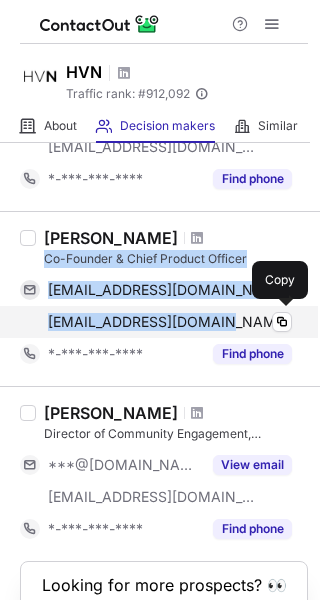 drag, startPoint x: 44, startPoint y: 260, endPoint x: 219, endPoint y: 320, distance: 185 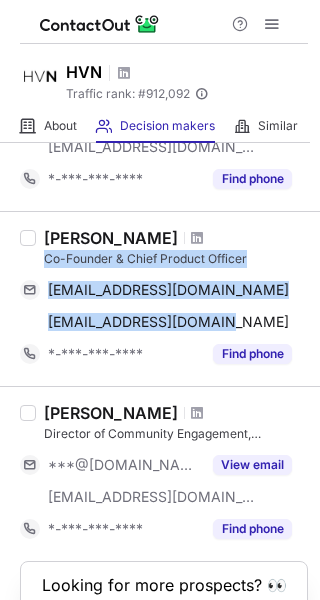 copy on "Co-Founder & Chief Product Officer meganpartridge811@gmail.com Copy mapartri@princeton.edu" 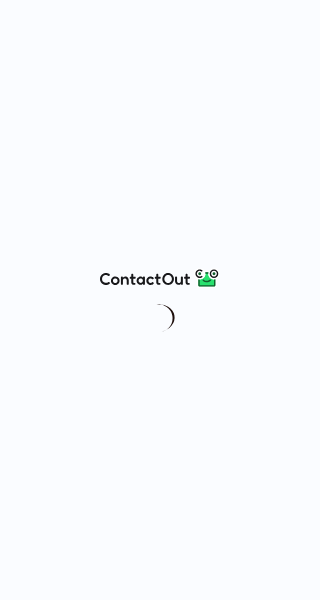 scroll, scrollTop: 0, scrollLeft: 0, axis: both 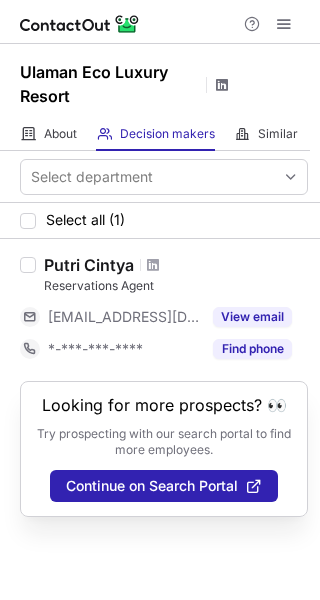click at bounding box center (222, 85) 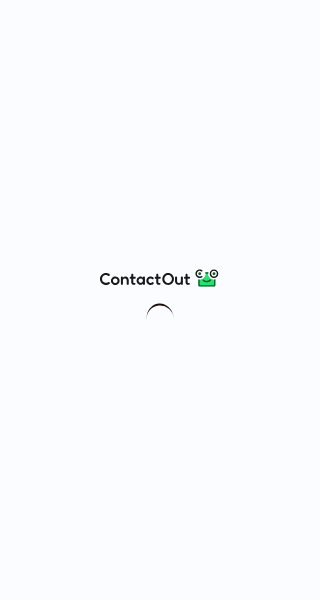 scroll, scrollTop: 0, scrollLeft: 0, axis: both 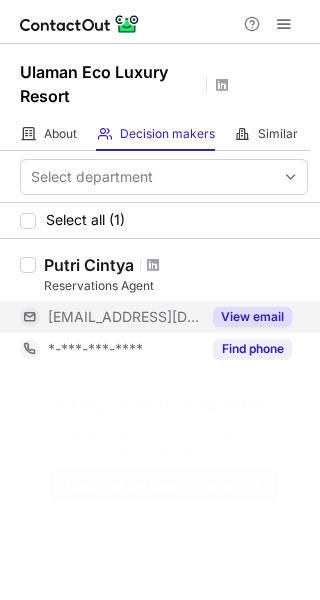 click on "View email" at bounding box center (252, 317) 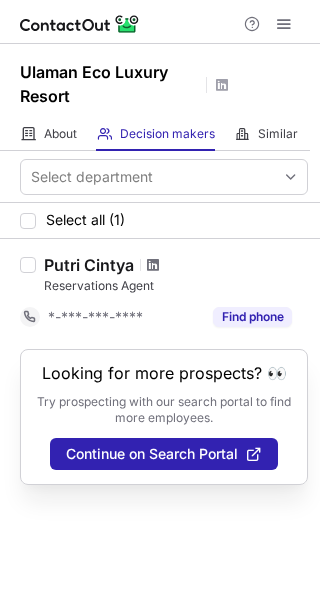 click at bounding box center (153, 265) 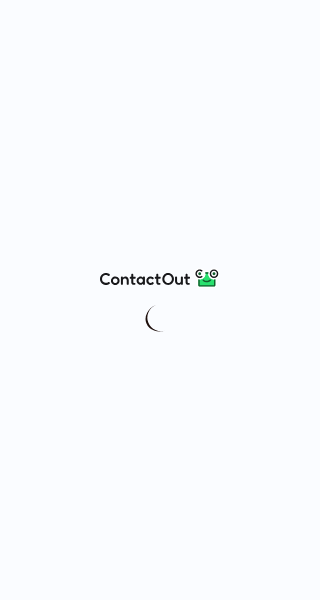 scroll, scrollTop: 0, scrollLeft: 0, axis: both 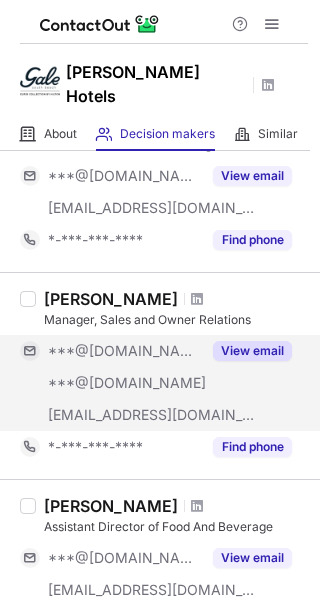 click on "View email" at bounding box center [252, 351] 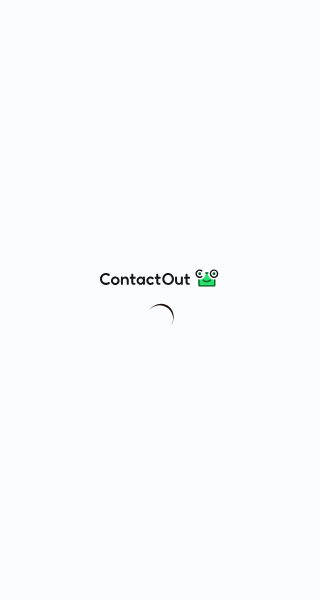 scroll, scrollTop: 0, scrollLeft: 0, axis: both 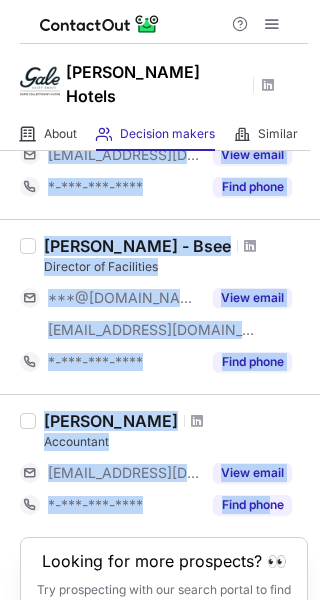 drag, startPoint x: 42, startPoint y: 222, endPoint x: 272, endPoint y: 497, distance: 358.50385 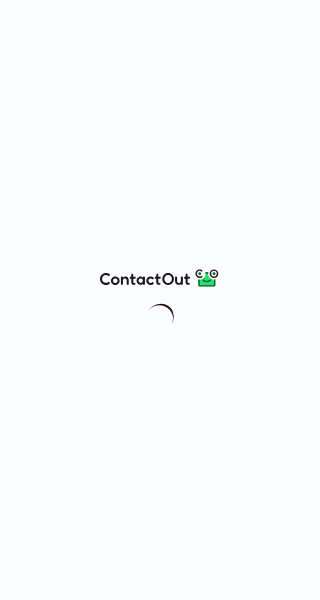 scroll, scrollTop: 0, scrollLeft: 0, axis: both 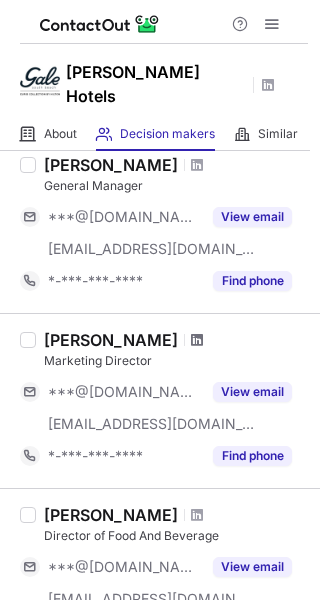 click at bounding box center [197, 340] 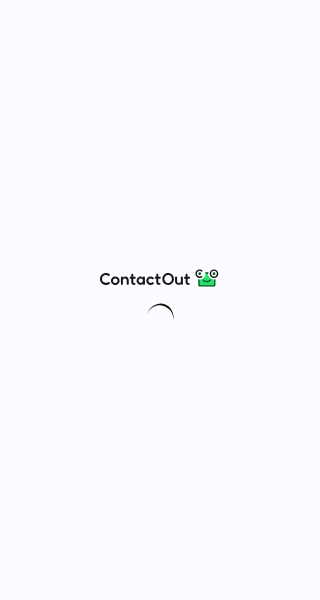 scroll, scrollTop: 0, scrollLeft: 0, axis: both 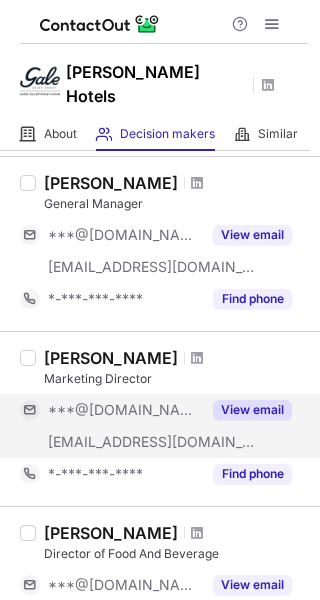 click on "View email" at bounding box center (252, 410) 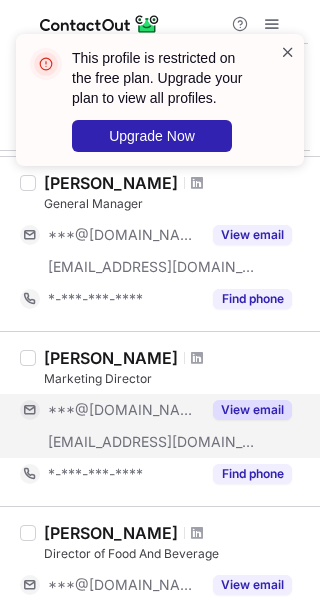 click at bounding box center (288, 52) 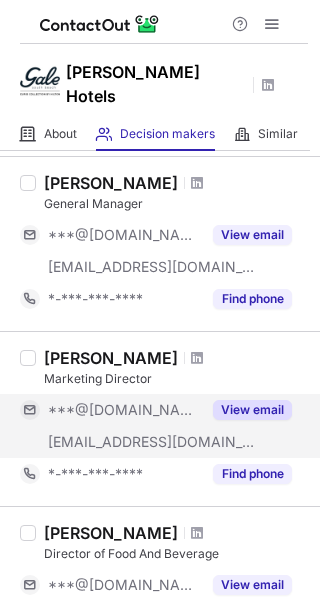 click on "View email" at bounding box center [252, 410] 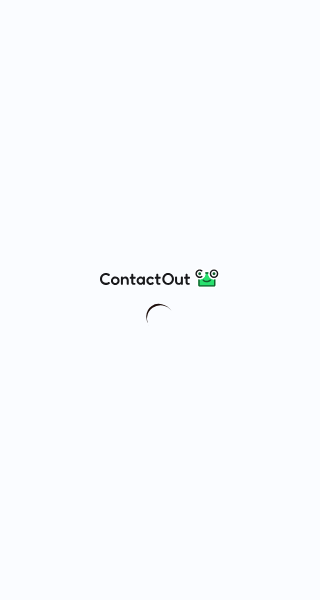 scroll, scrollTop: 0, scrollLeft: 0, axis: both 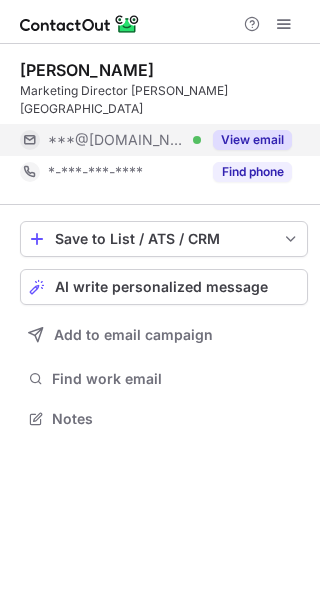 click on "***@gmail.com Verified" at bounding box center [110, 140] 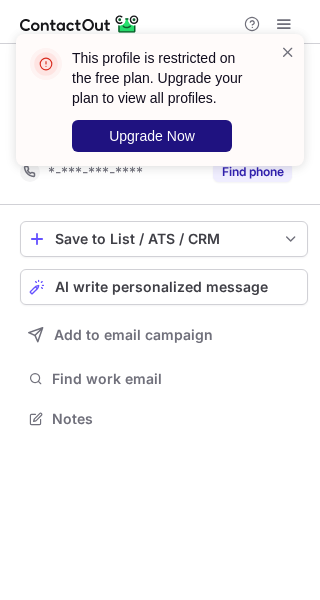 click on "Upgrade Now" at bounding box center (152, 136) 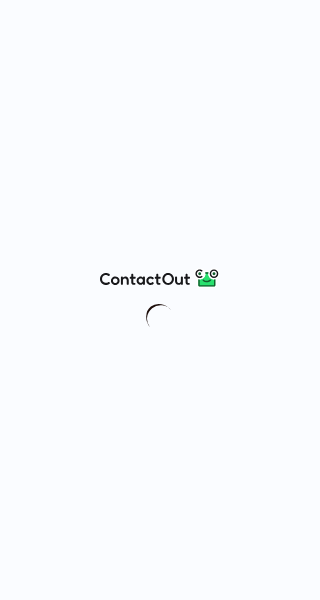 scroll, scrollTop: 0, scrollLeft: 0, axis: both 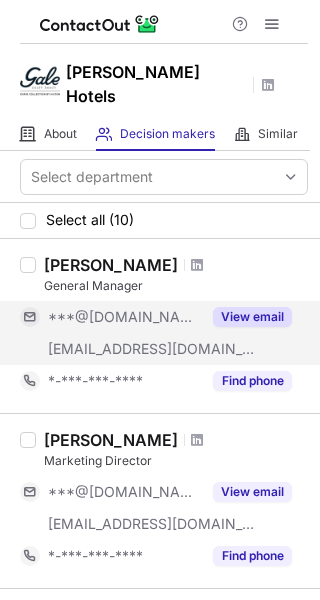 click on "View email" at bounding box center (252, 317) 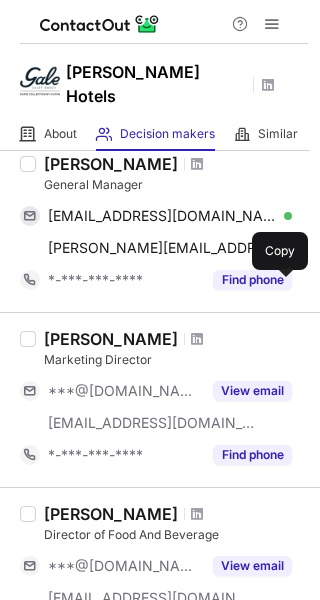 scroll, scrollTop: 118, scrollLeft: 0, axis: vertical 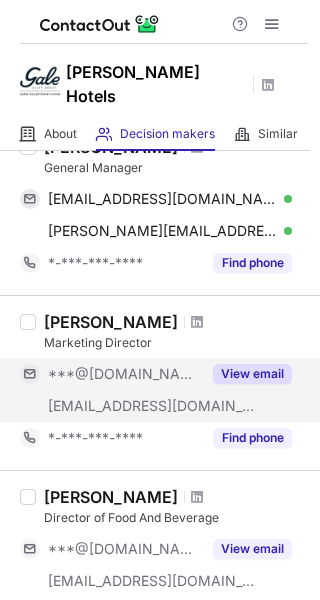 click on "View email" at bounding box center [252, 374] 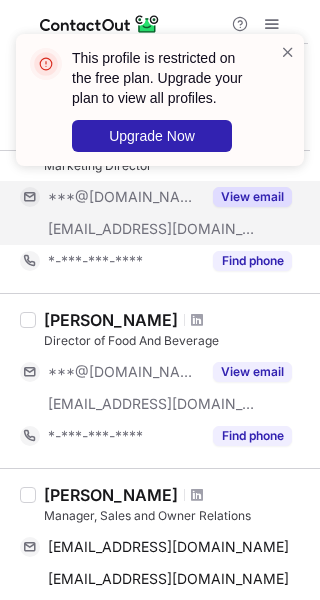 scroll, scrollTop: 299, scrollLeft: 0, axis: vertical 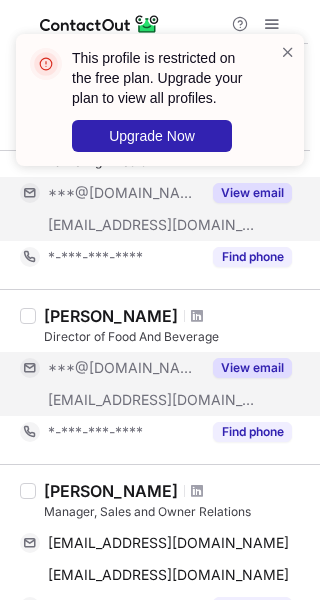 click on "View email" at bounding box center (252, 368) 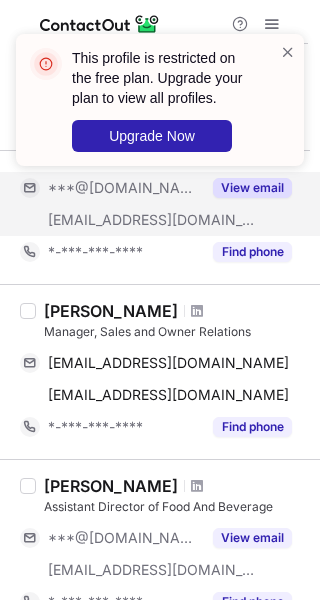 scroll, scrollTop: 480, scrollLeft: 0, axis: vertical 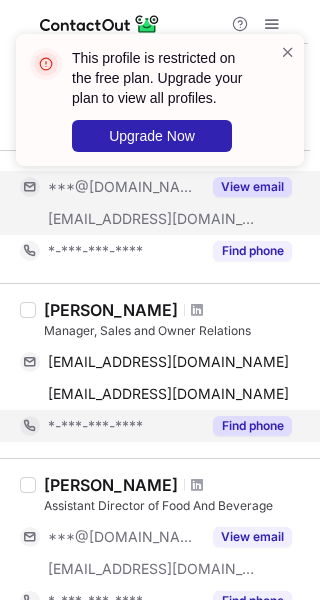 click on "Find phone" at bounding box center (252, 426) 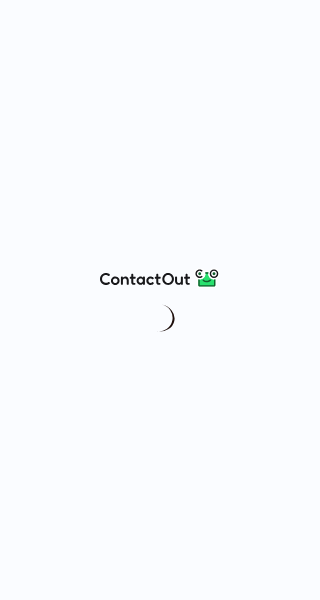 scroll, scrollTop: 0, scrollLeft: 0, axis: both 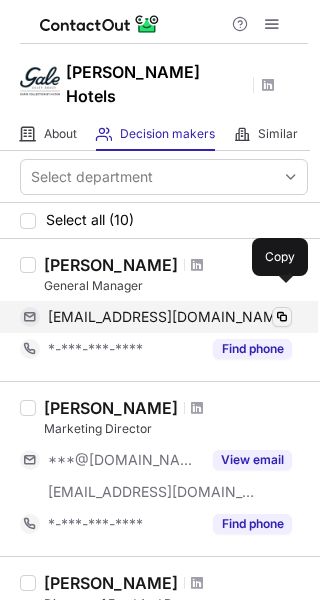 click at bounding box center (282, 317) 